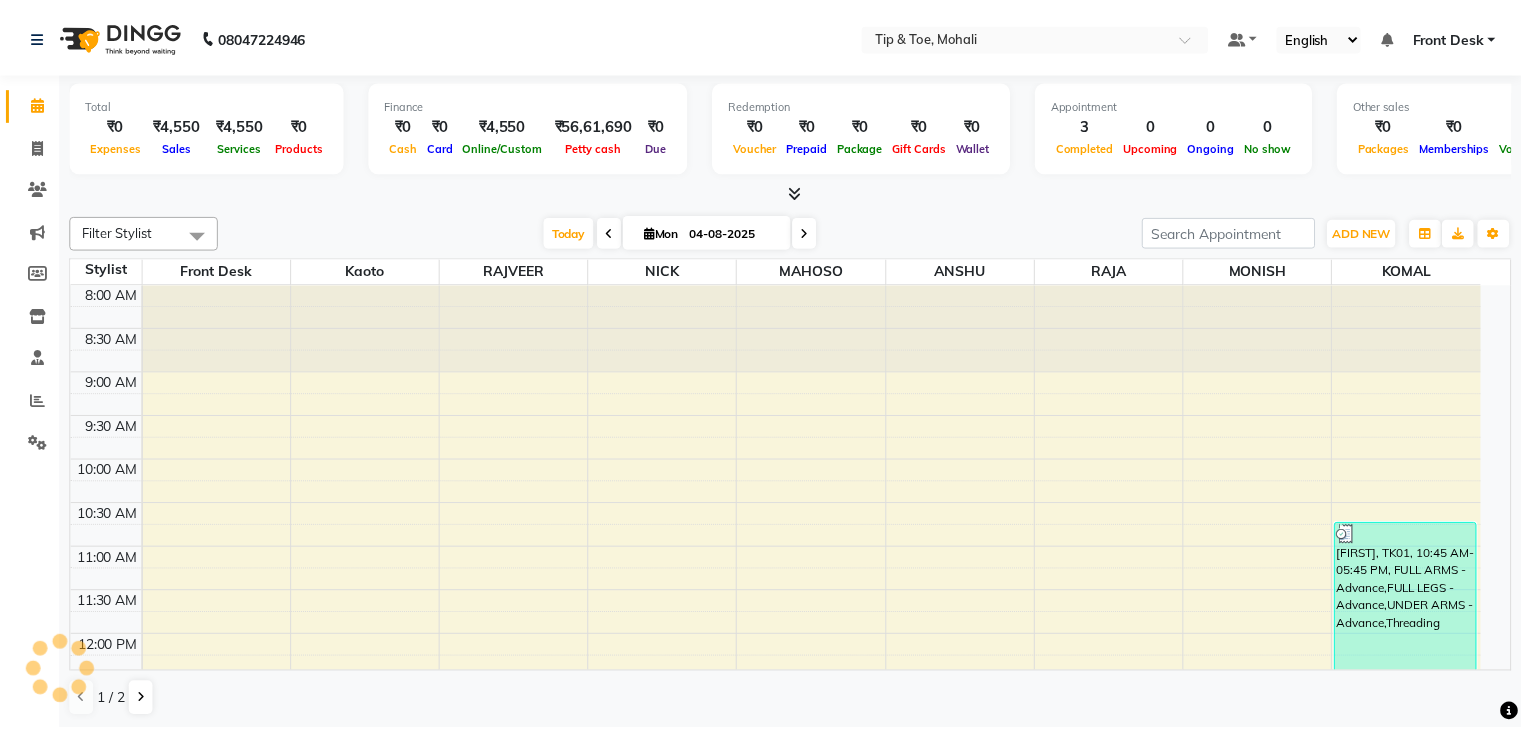 scroll, scrollTop: 0, scrollLeft: 0, axis: both 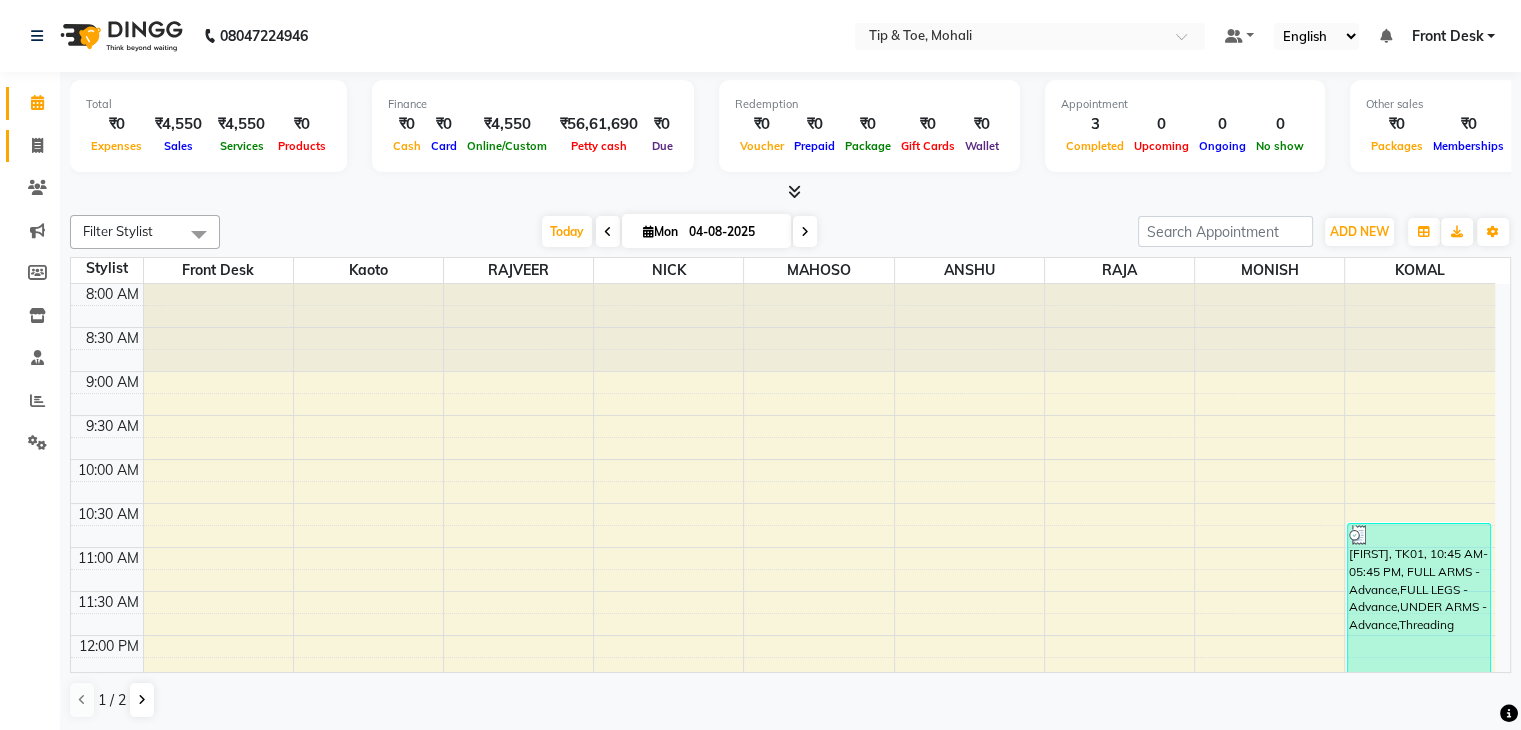 click 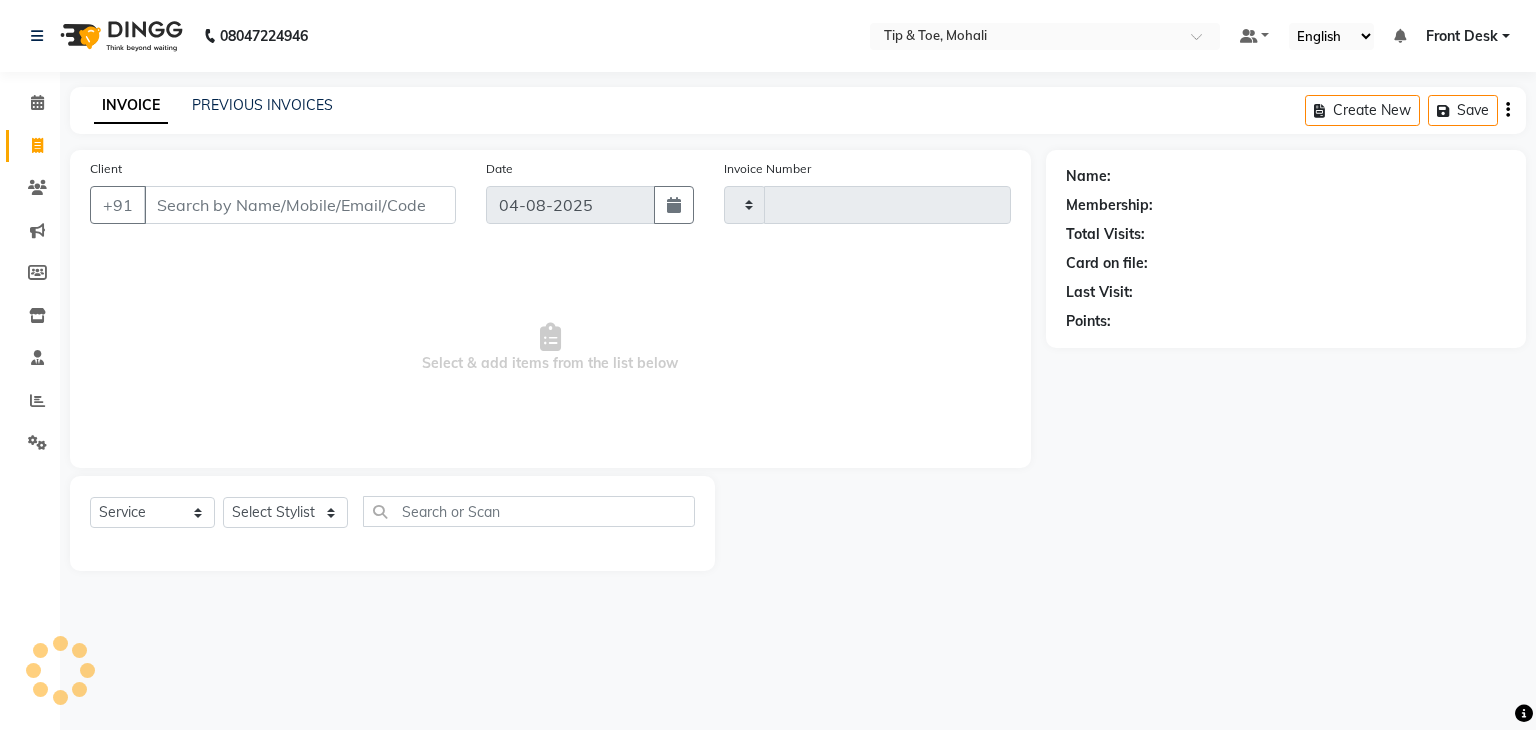 type on "0594" 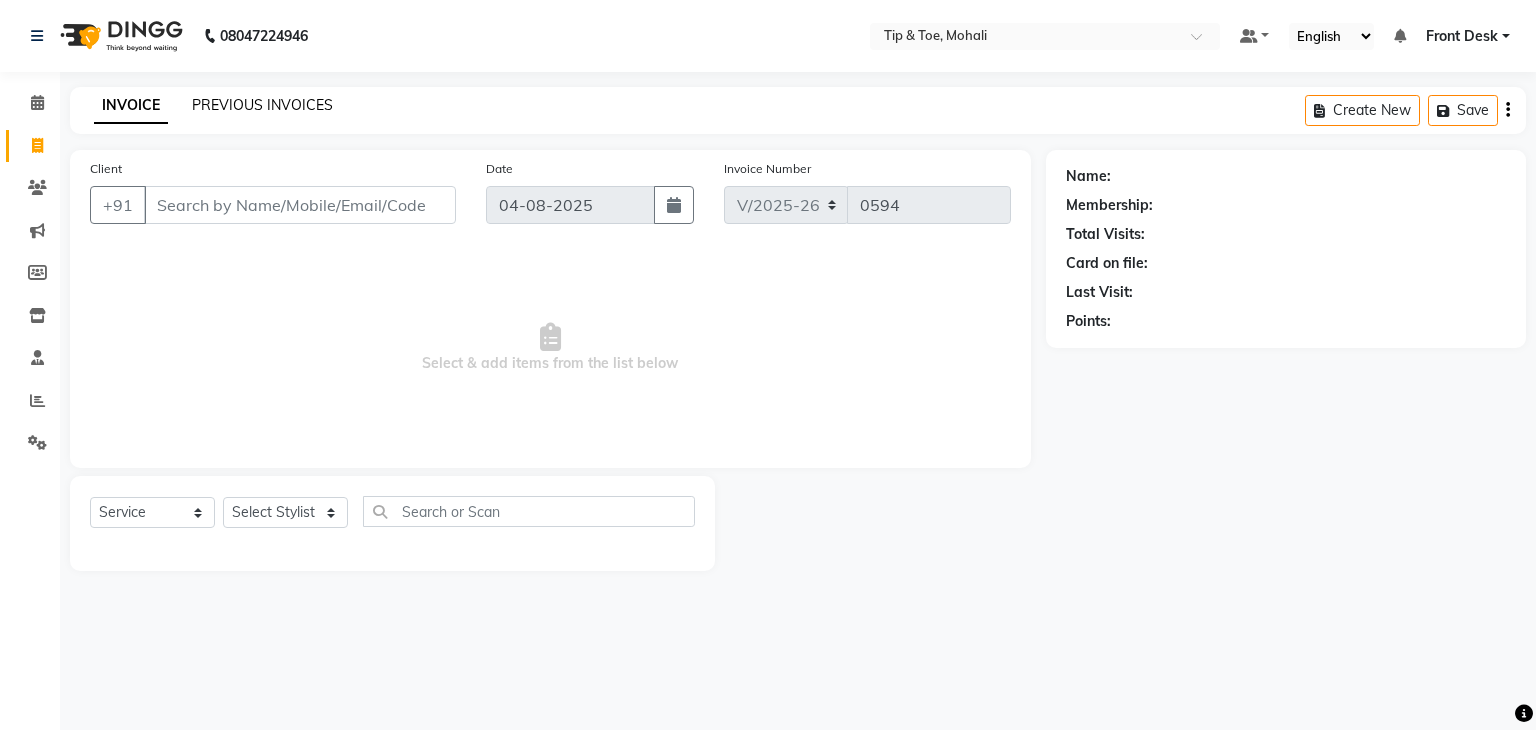 click on "PREVIOUS INVOICES" 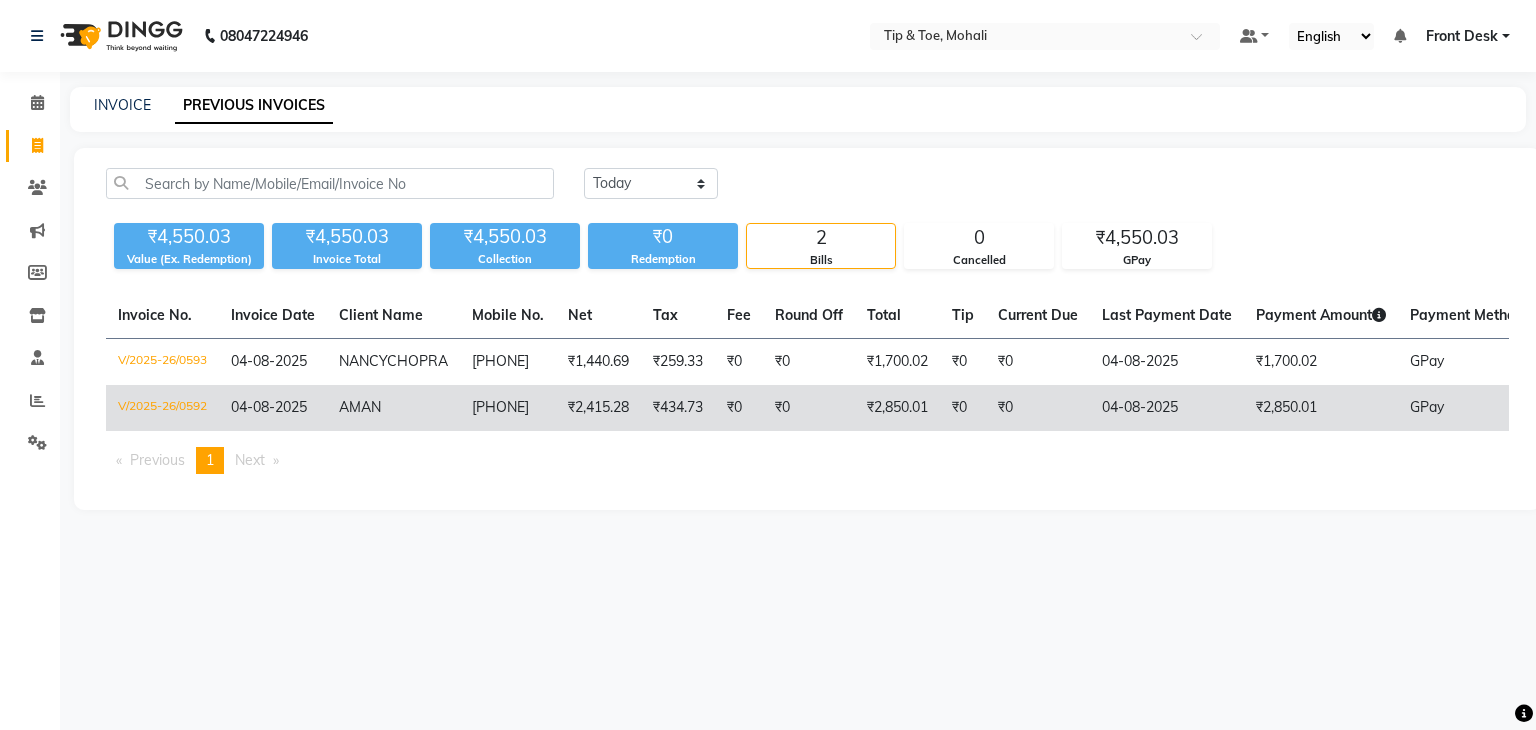 drag, startPoint x: 447, startPoint y: 426, endPoint x: 531, endPoint y: 429, distance: 84.05355 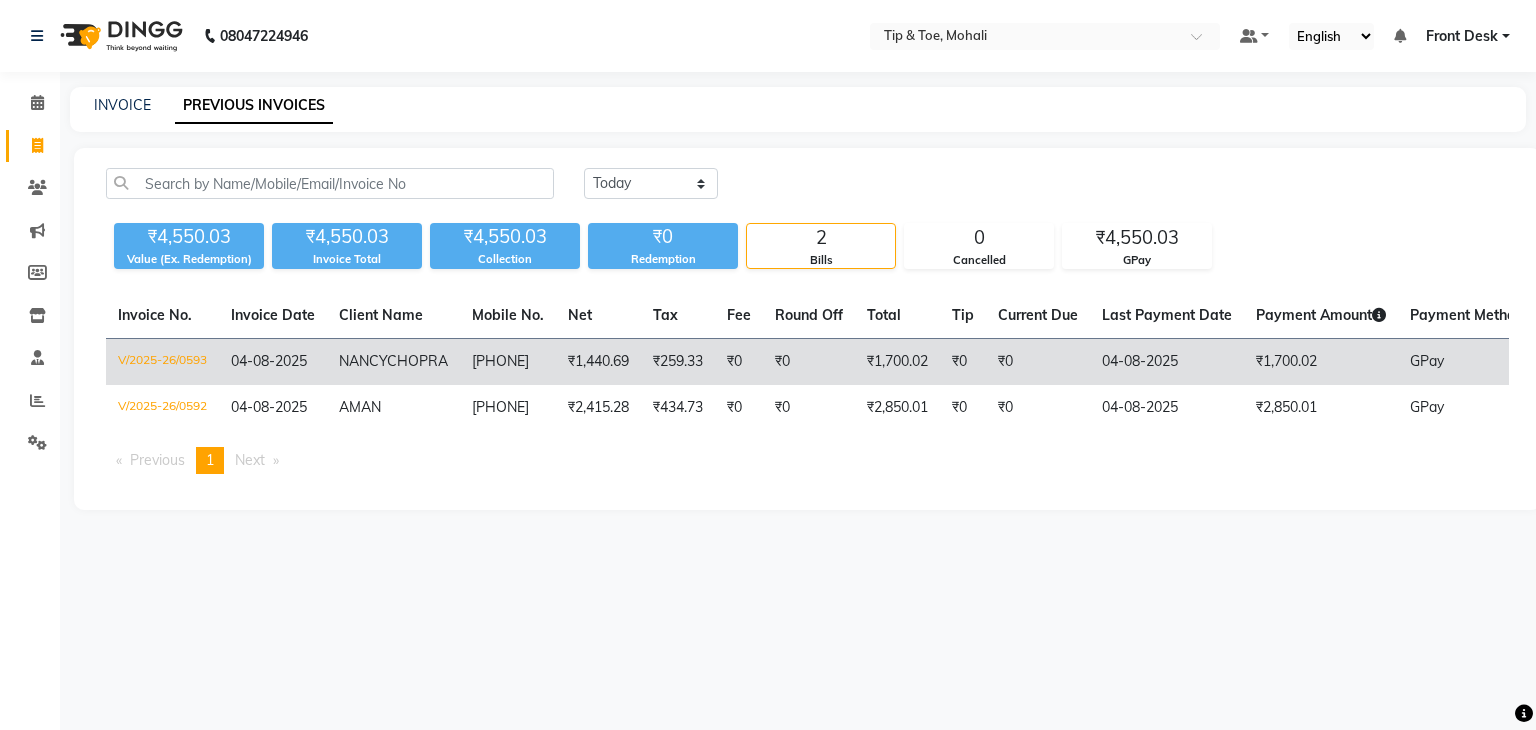 drag, startPoint x: 341, startPoint y: 359, endPoint x: 528, endPoint y: 374, distance: 187.60065 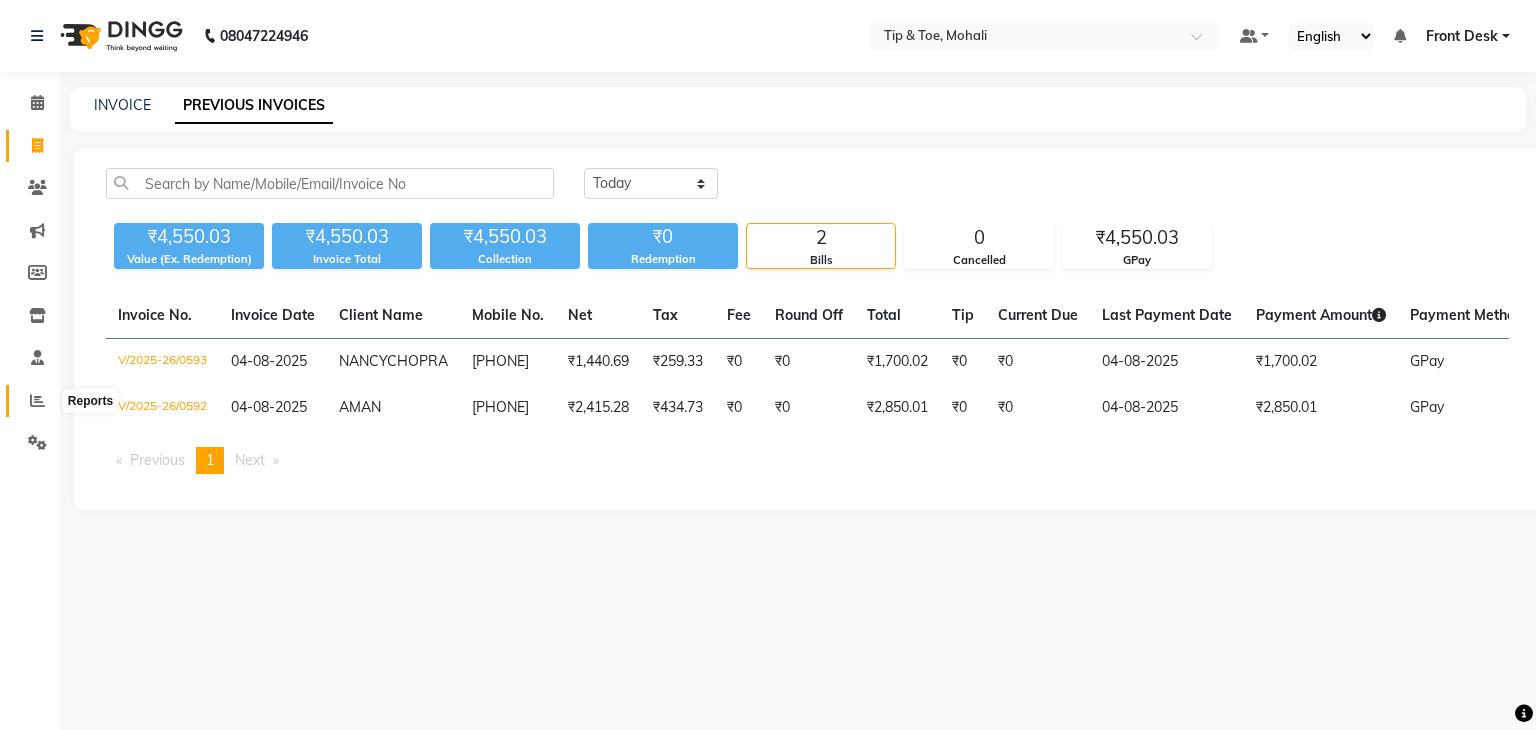 click 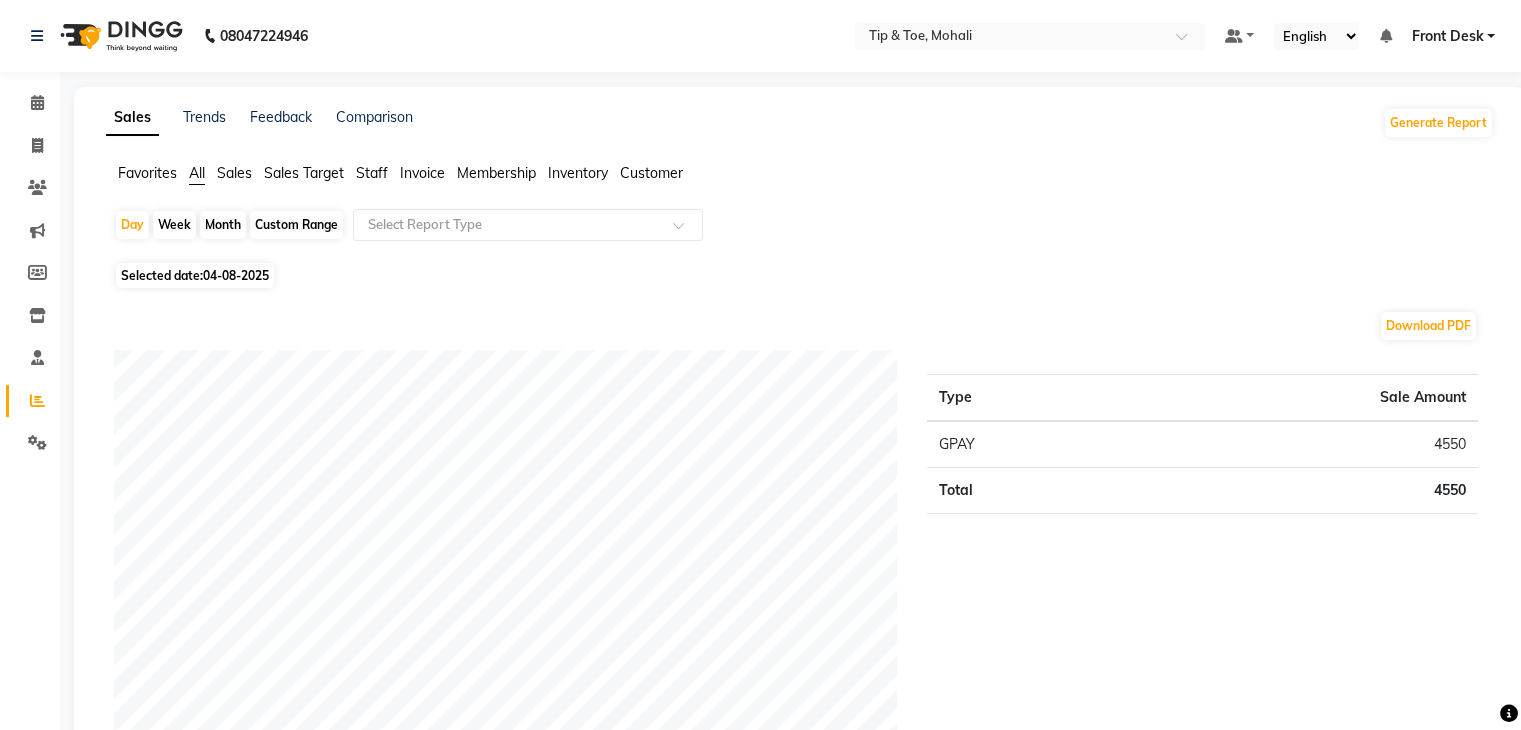 click on "Staff" 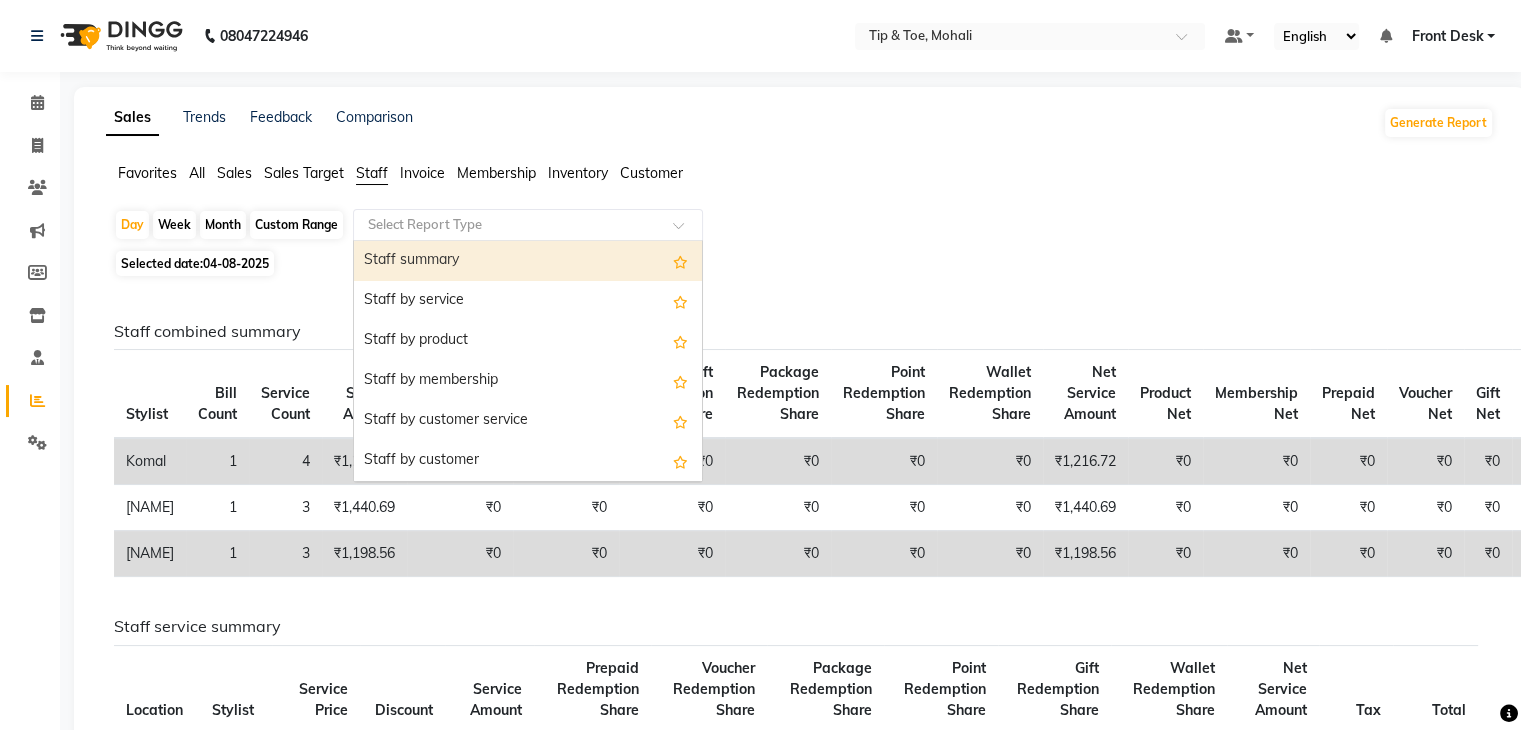 click 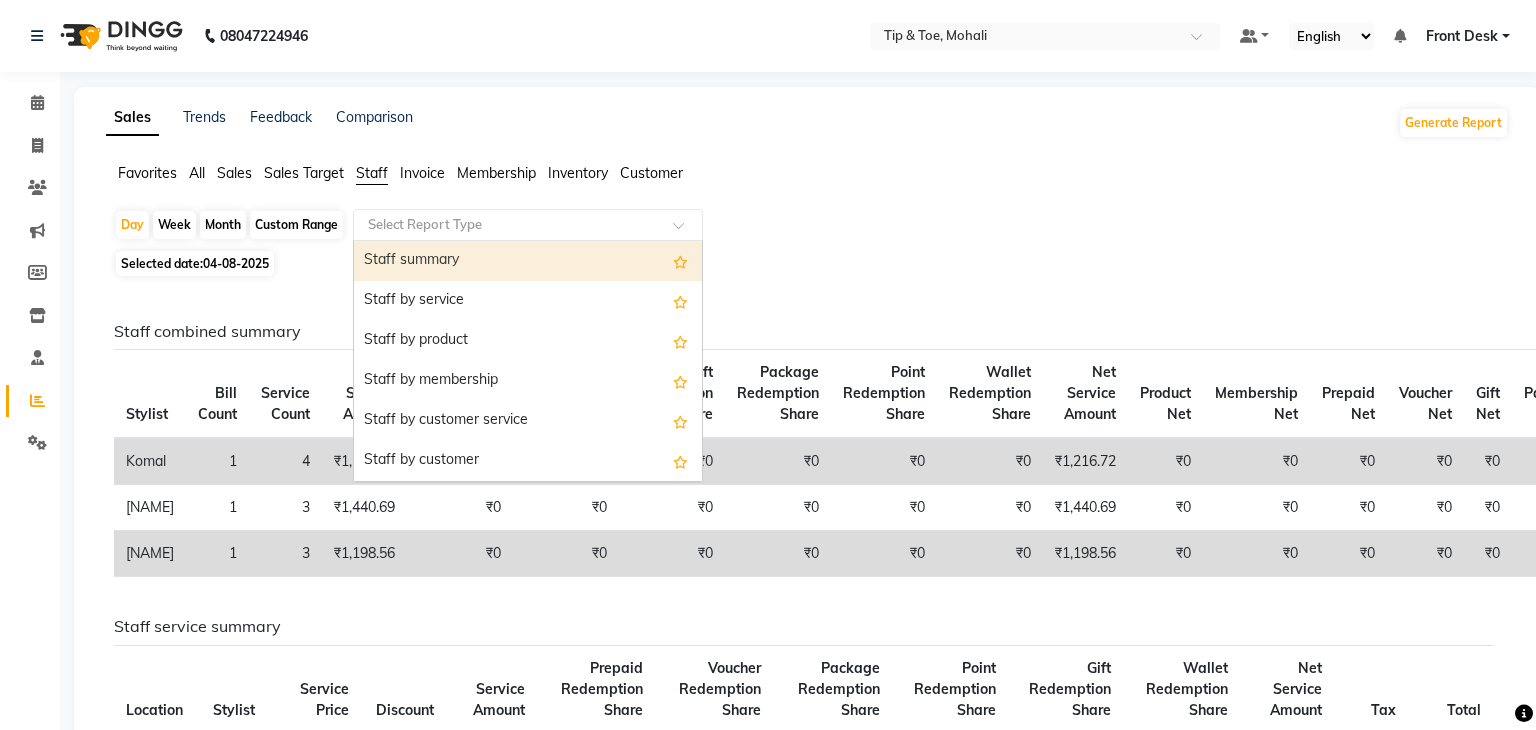 select on "full_report" 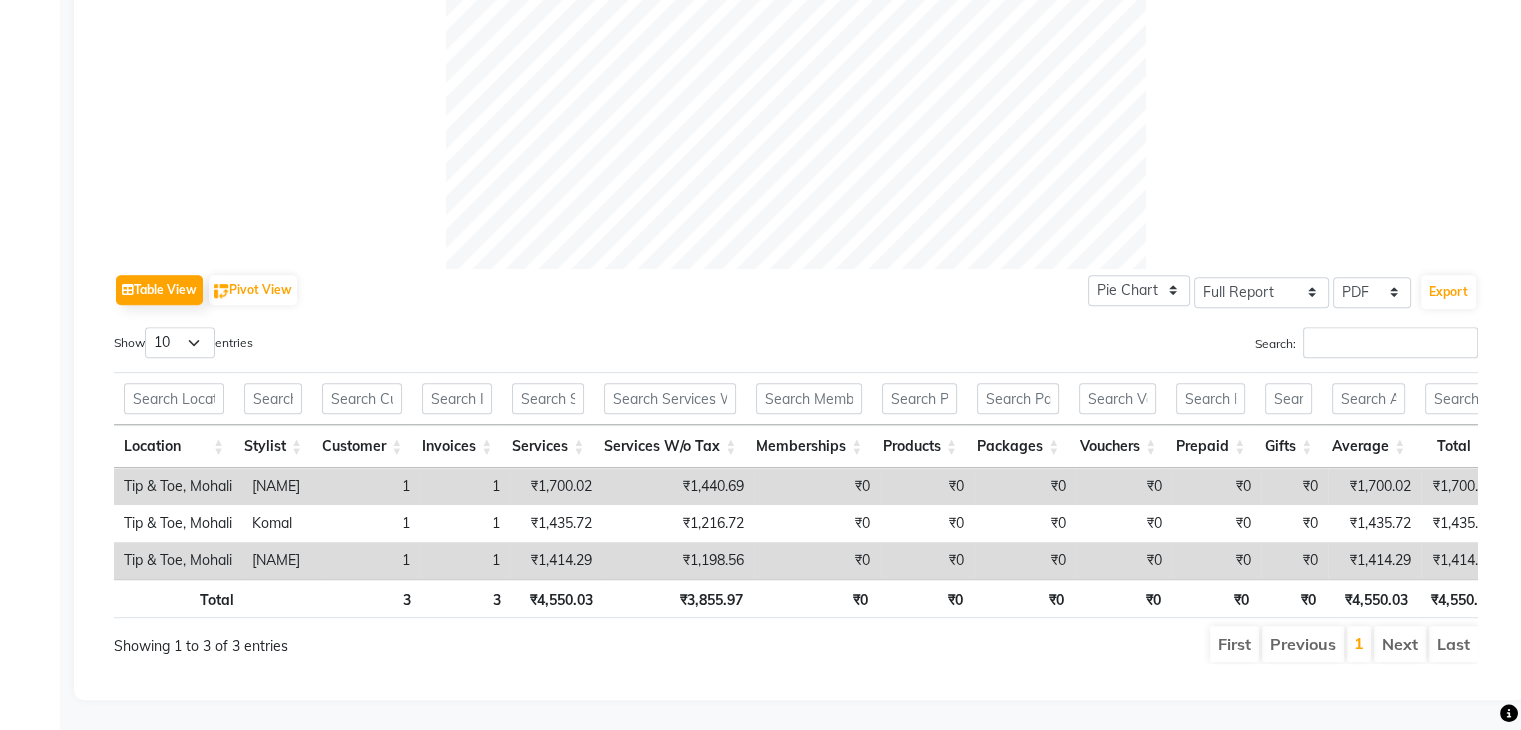 scroll, scrollTop: 782, scrollLeft: 0, axis: vertical 